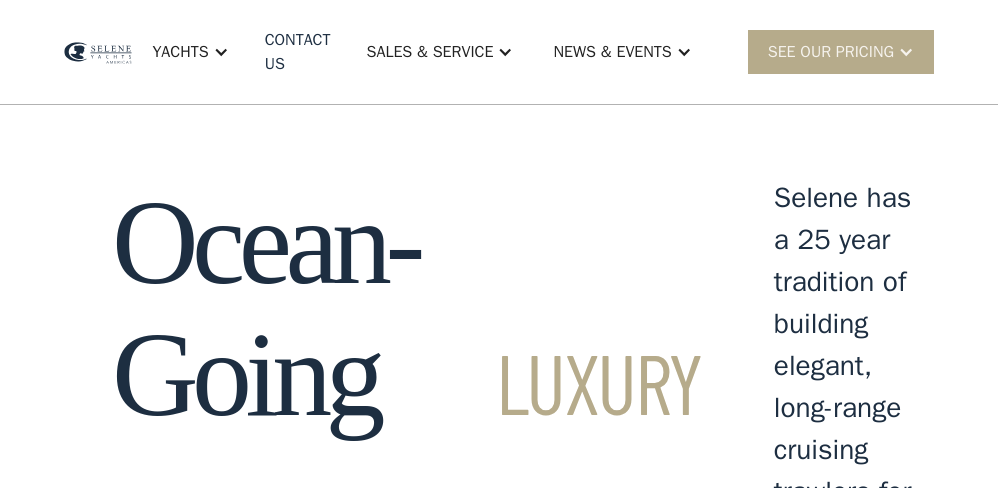 scroll, scrollTop: 263, scrollLeft: 0, axis: vertical 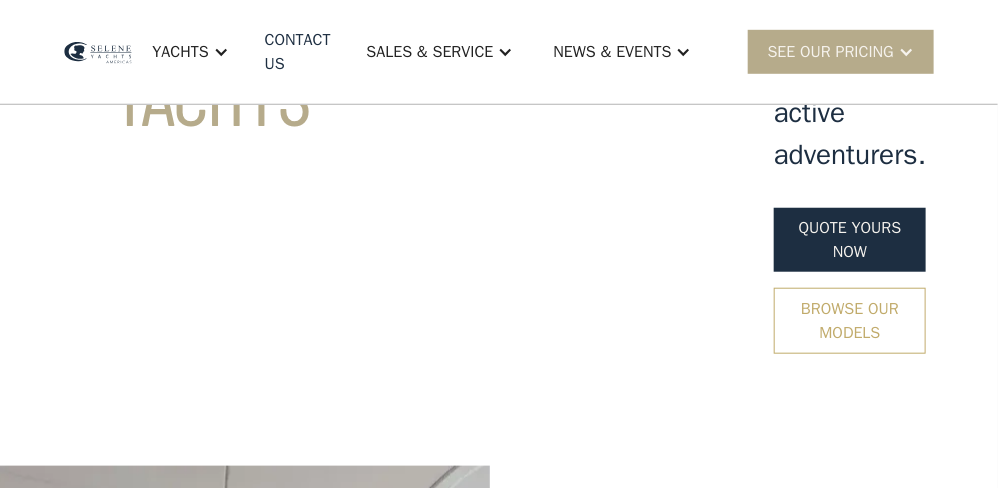 click on "Browse our models" at bounding box center (850, 321) 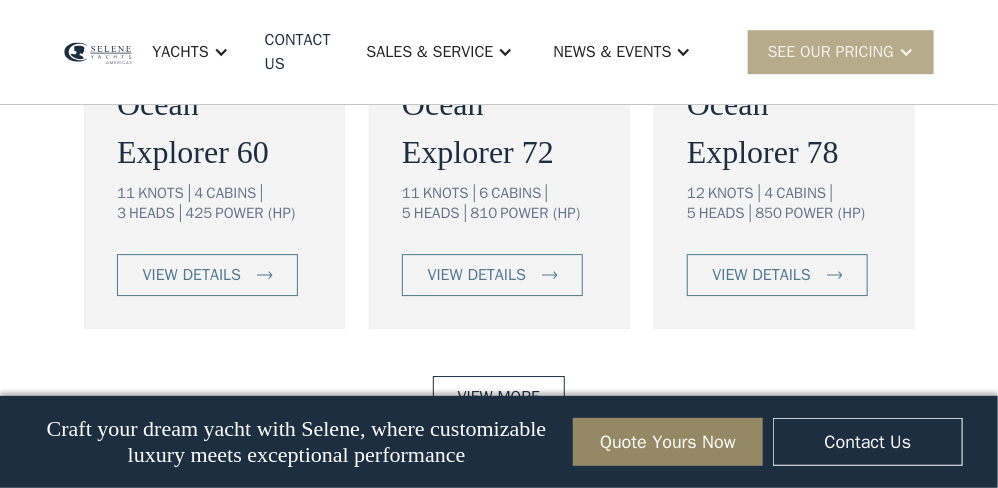 scroll, scrollTop: 4272, scrollLeft: 0, axis: vertical 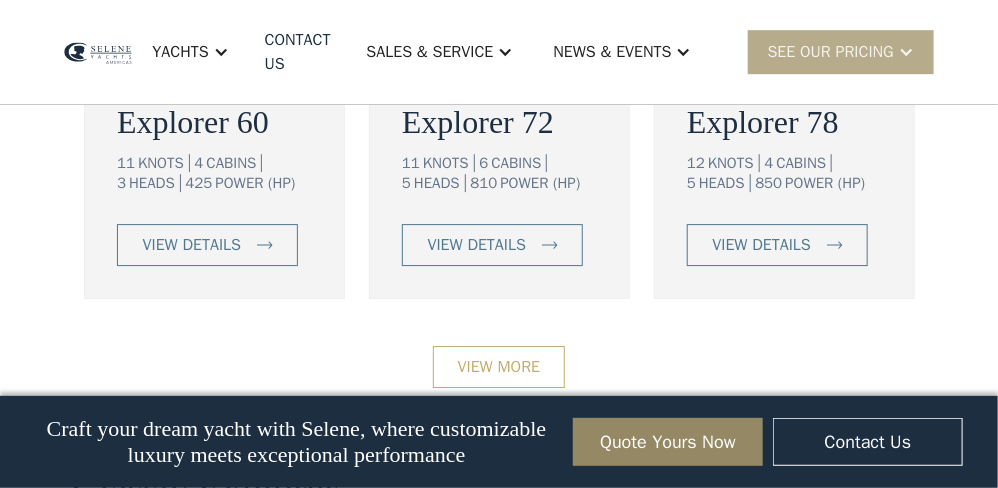 click on "View More" at bounding box center [499, 367] 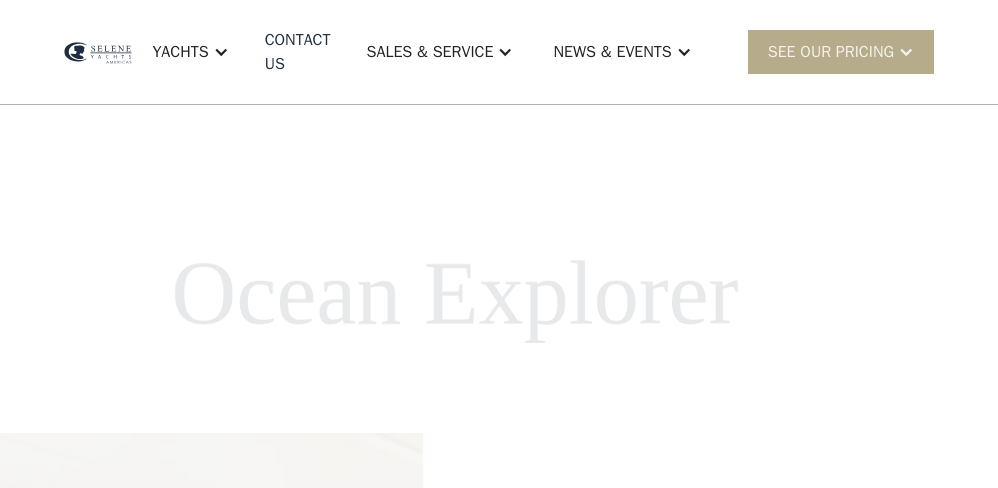 scroll, scrollTop: 0, scrollLeft: 0, axis: both 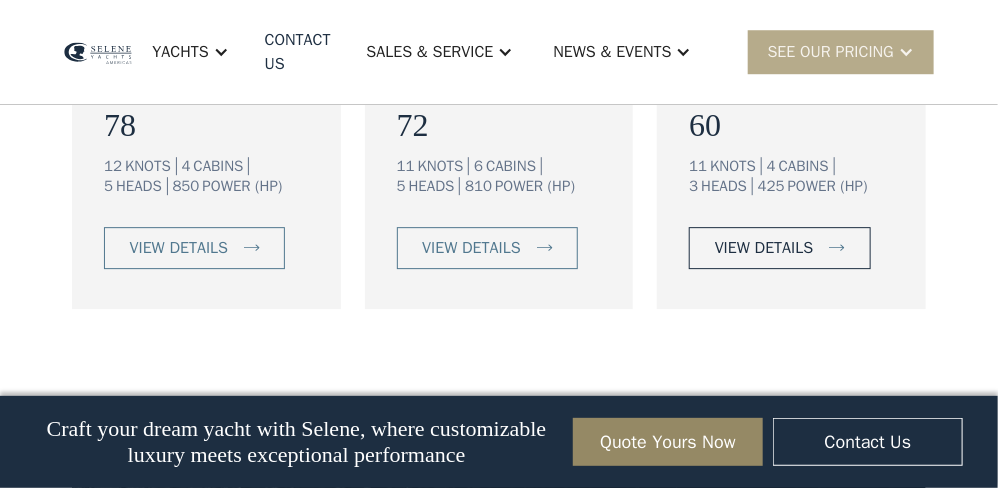 click on "view details" at bounding box center [764, 248] 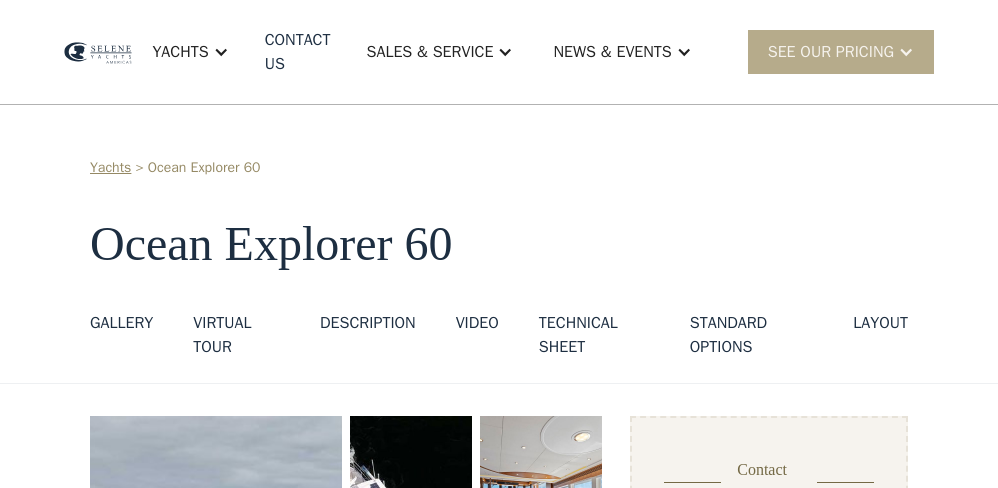 scroll, scrollTop: 0, scrollLeft: 0, axis: both 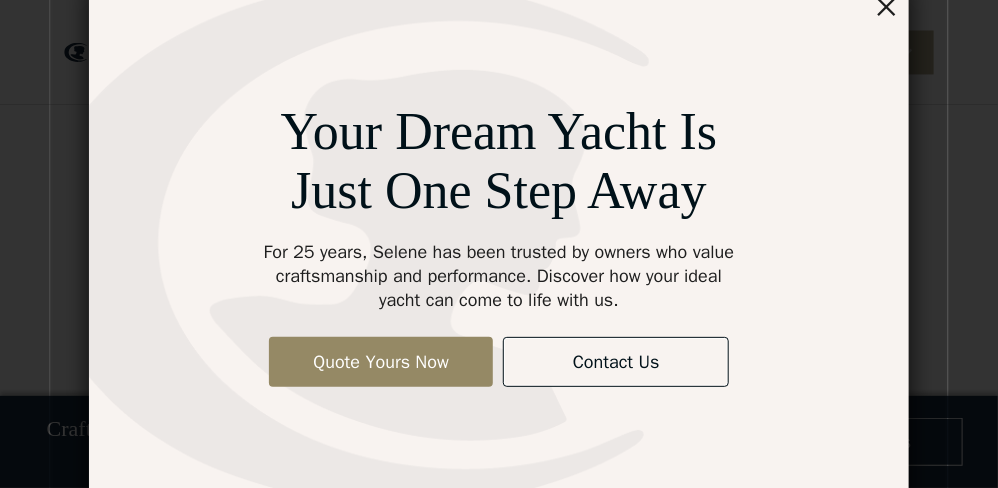 click on "×" at bounding box center (886, 5) 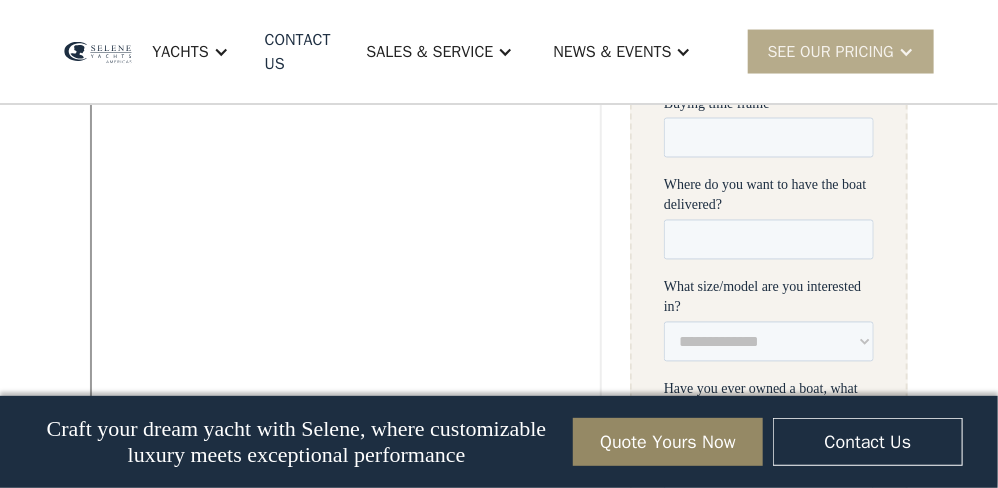 scroll, scrollTop: 1106, scrollLeft: 0, axis: vertical 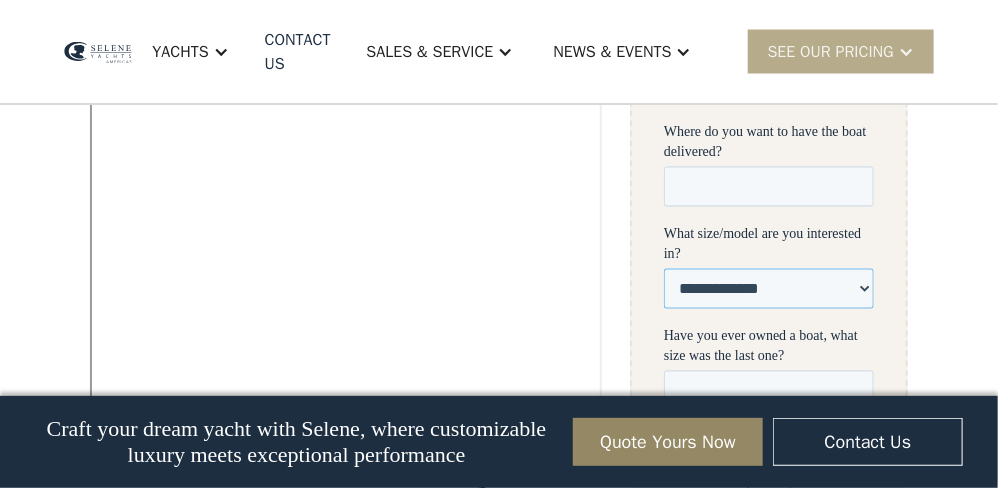 click on "**********" at bounding box center (768, 290) 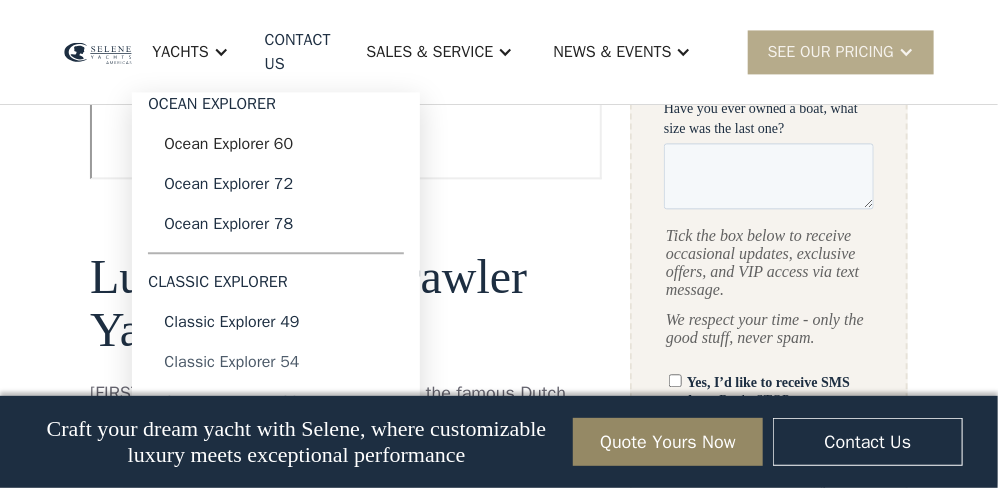 scroll, scrollTop: 1368, scrollLeft: 0, axis: vertical 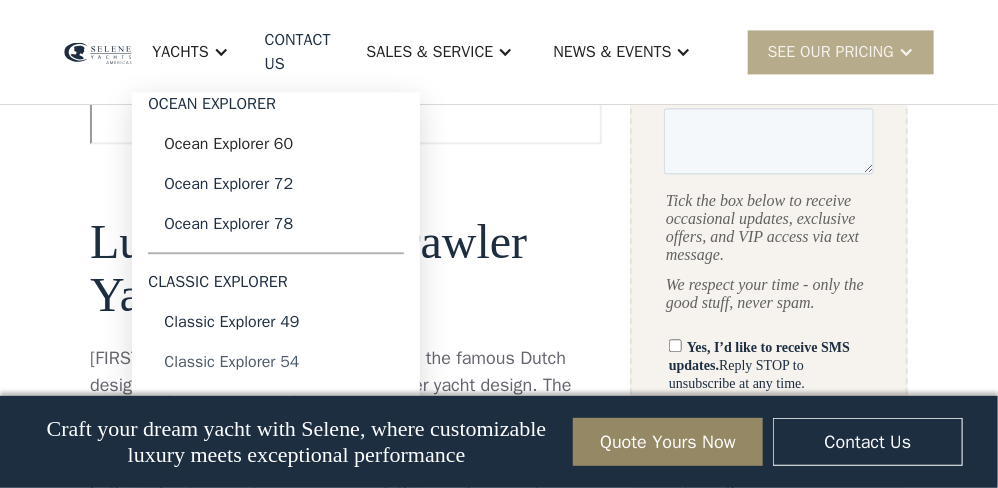 click on "Classic Explorer 54" at bounding box center [276, 362] 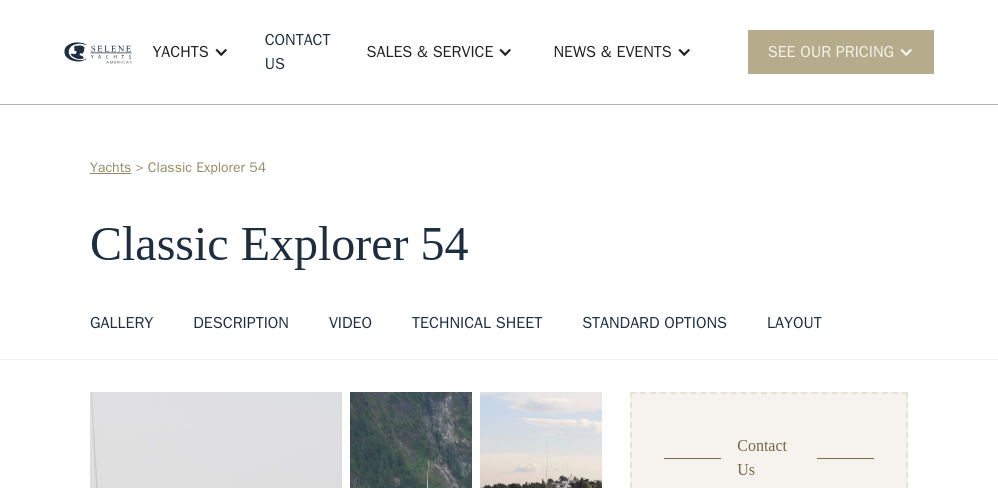 scroll, scrollTop: 0, scrollLeft: 0, axis: both 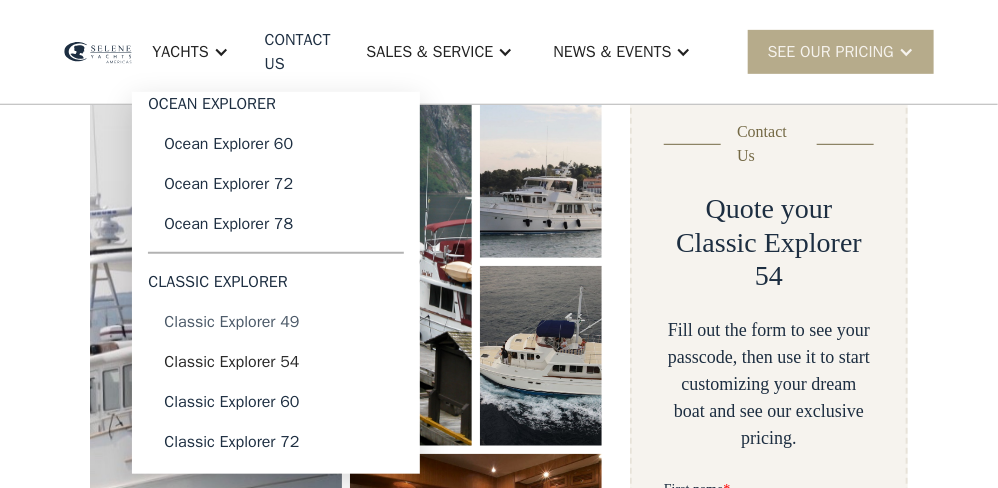 click on "Classic Explorer 49" at bounding box center (276, 322) 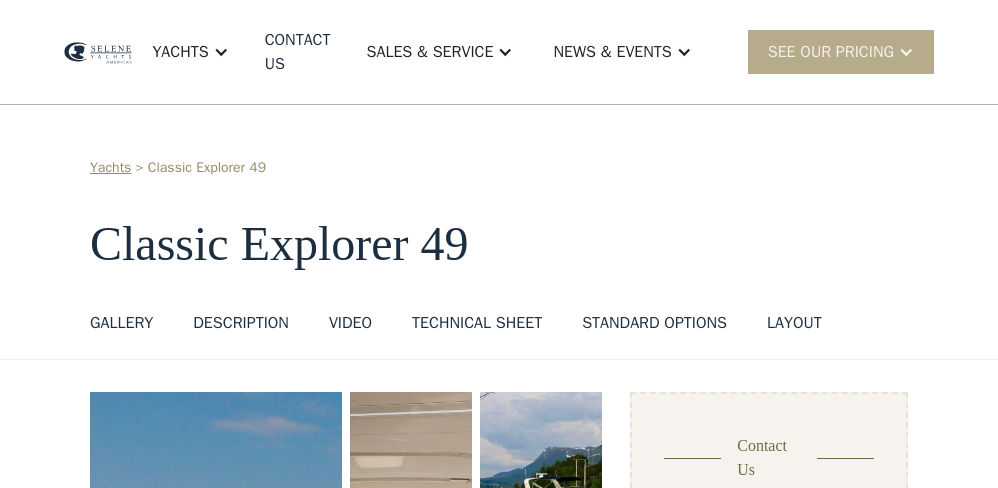 scroll, scrollTop: 0, scrollLeft: 0, axis: both 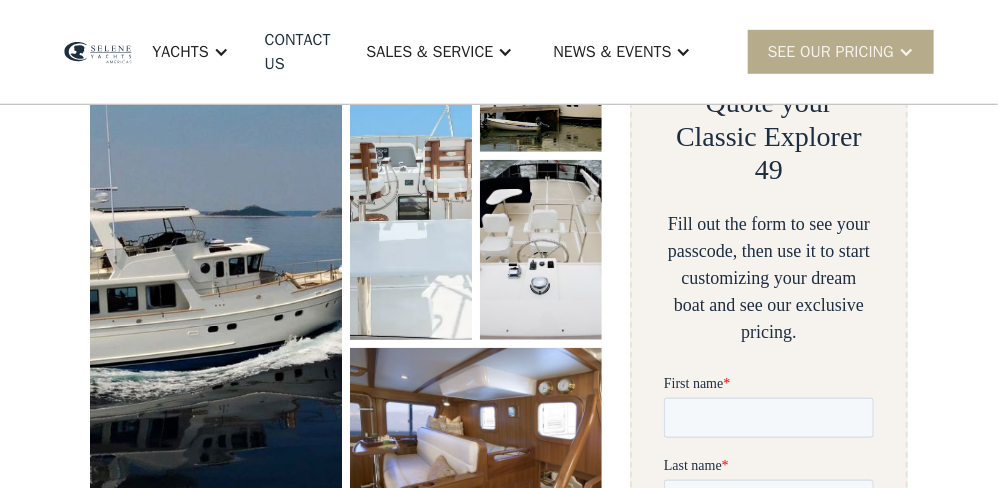click at bounding box center [215, 250] 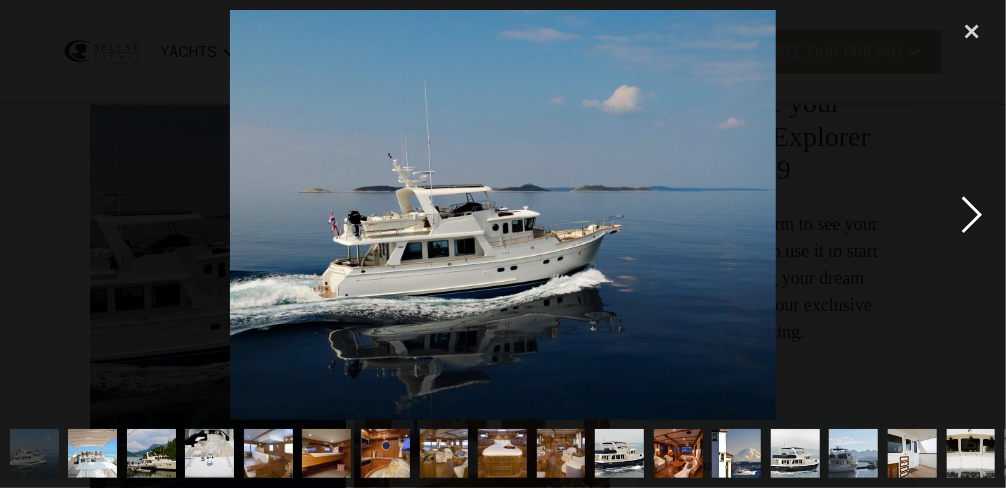 click at bounding box center [972, 215] 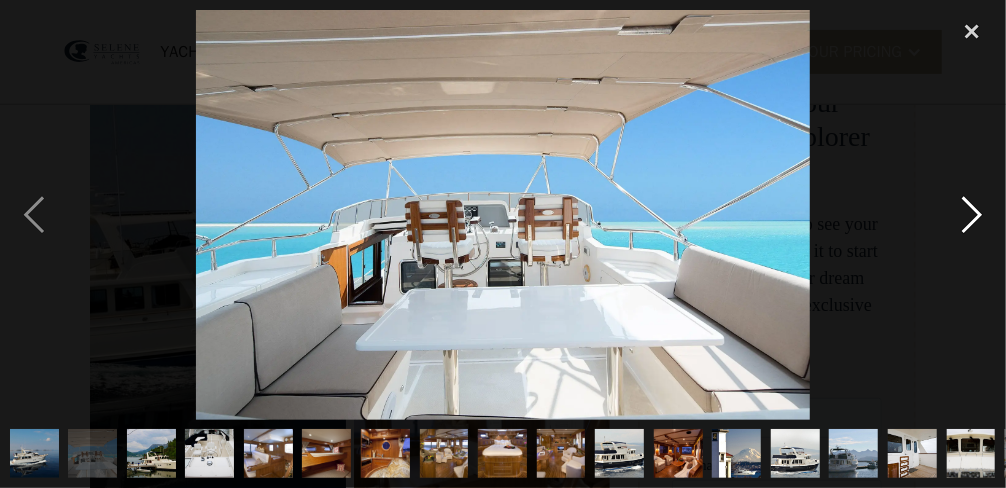 click at bounding box center [972, 215] 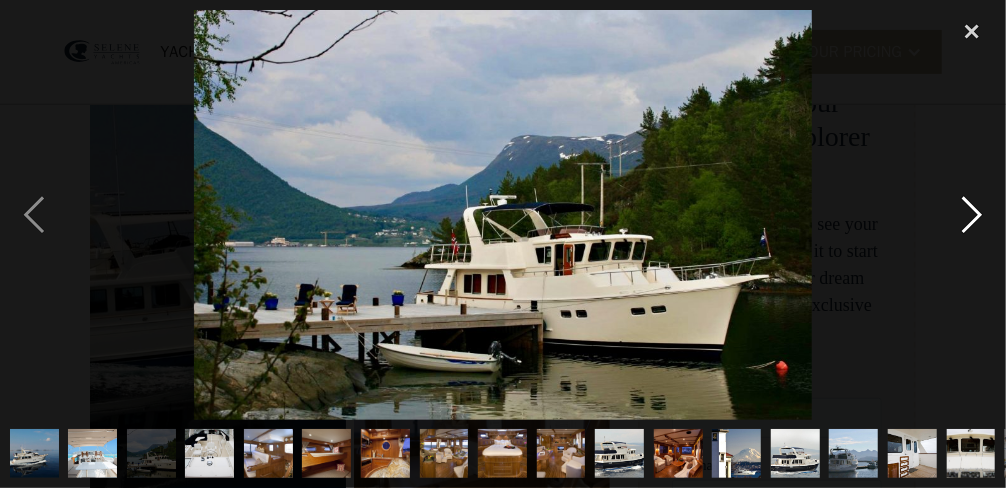 click at bounding box center [972, 215] 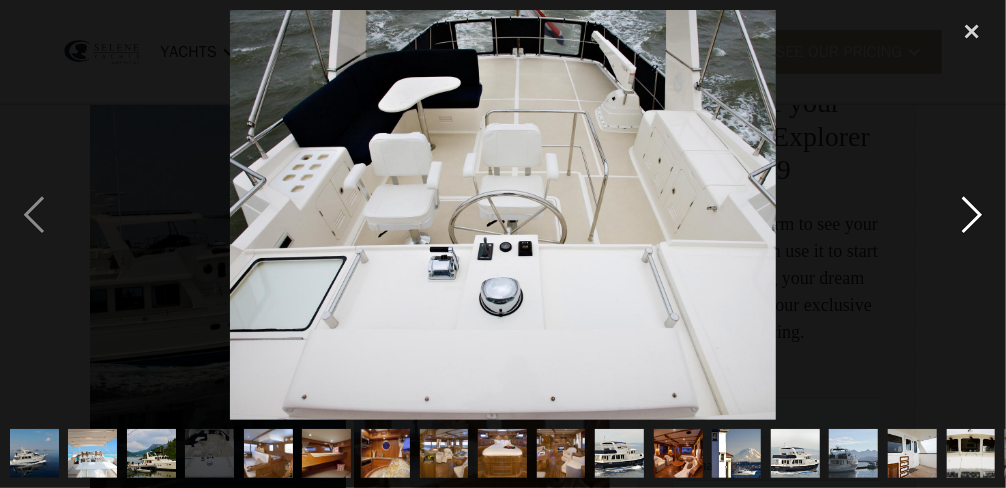 click at bounding box center (972, 215) 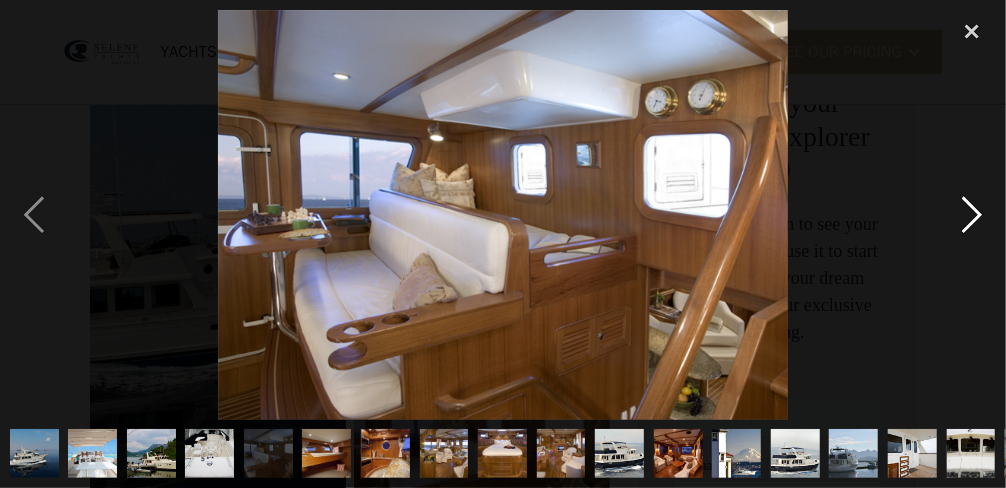 click at bounding box center (972, 215) 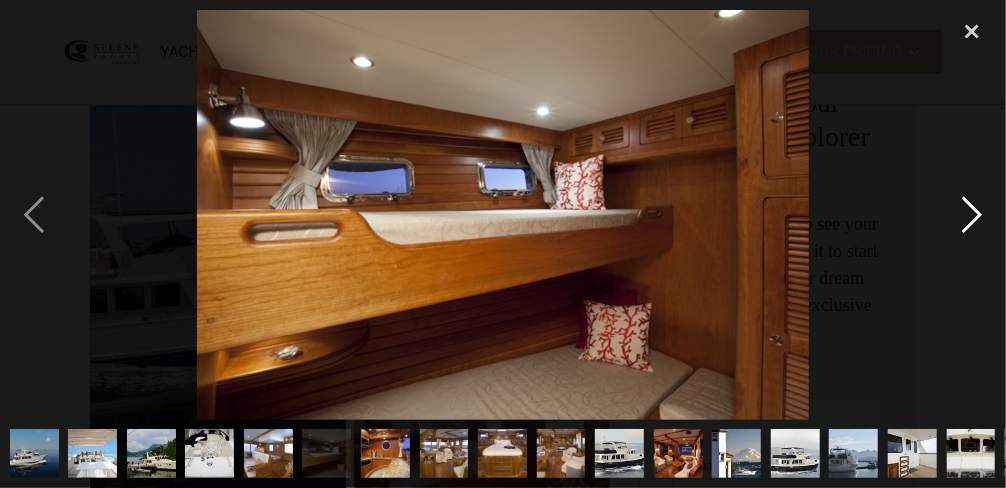 click at bounding box center [972, 215] 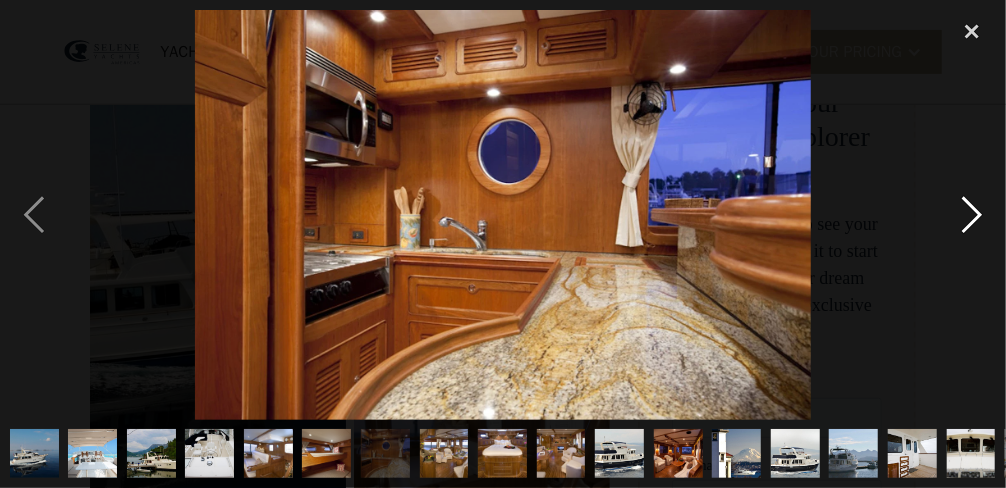 click at bounding box center (972, 215) 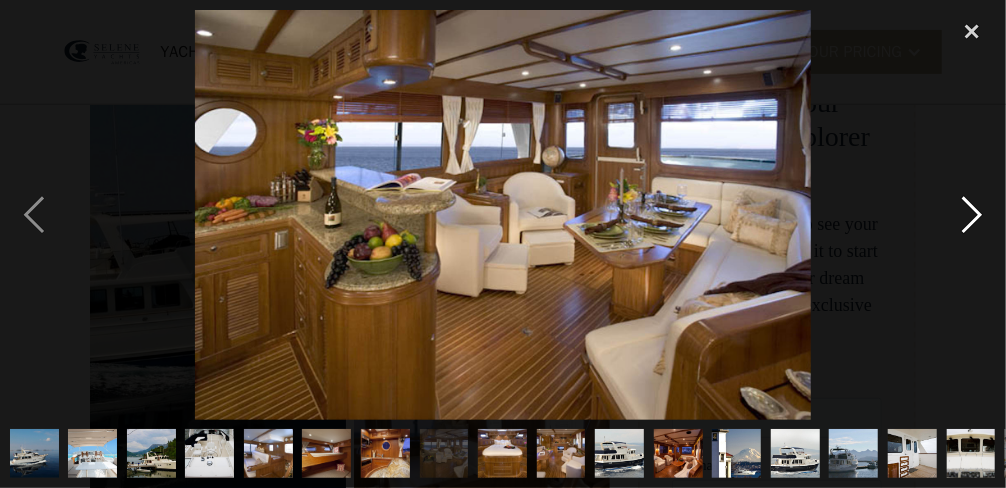 click at bounding box center [972, 215] 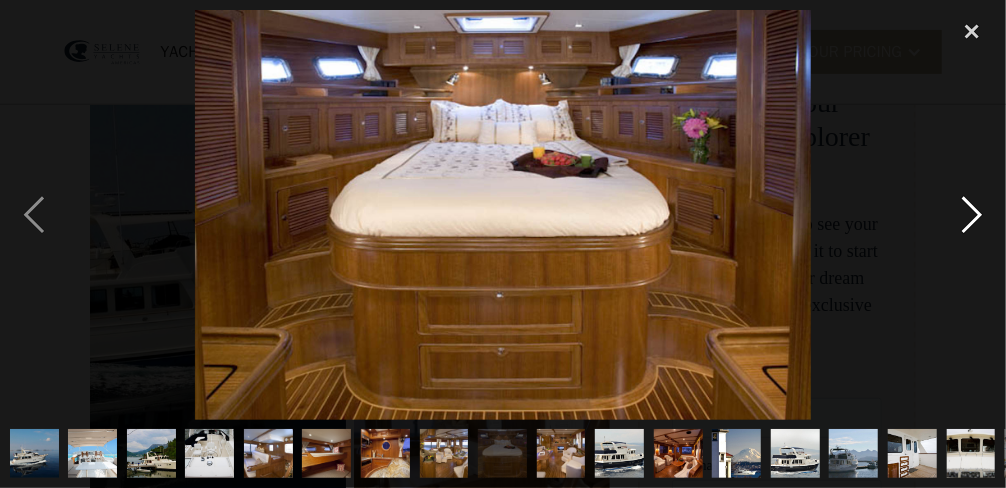 click at bounding box center (972, 215) 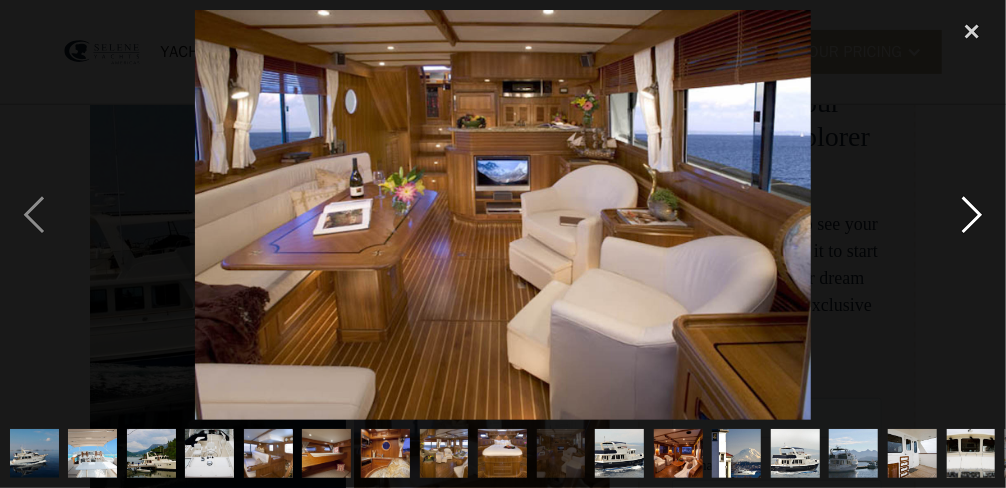 click at bounding box center (972, 215) 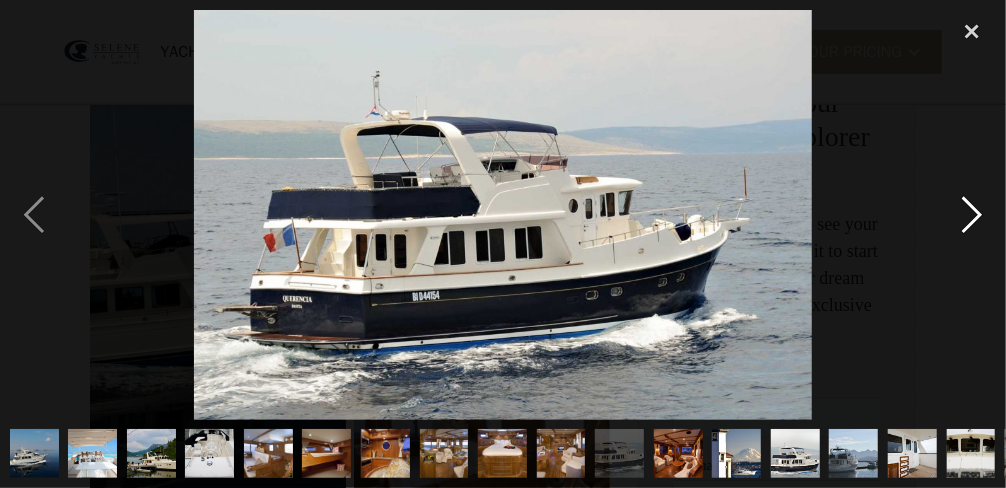 click at bounding box center [972, 215] 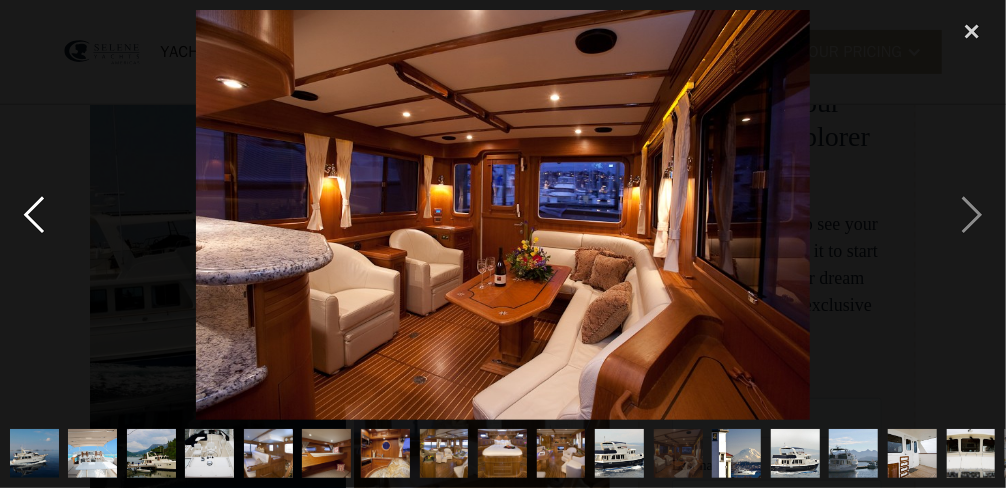 click at bounding box center [34, 215] 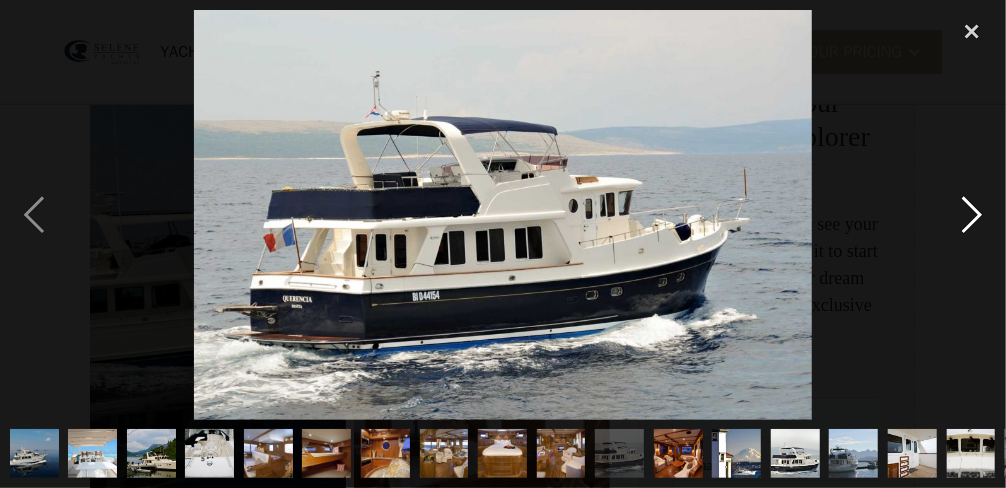 click at bounding box center [972, 215] 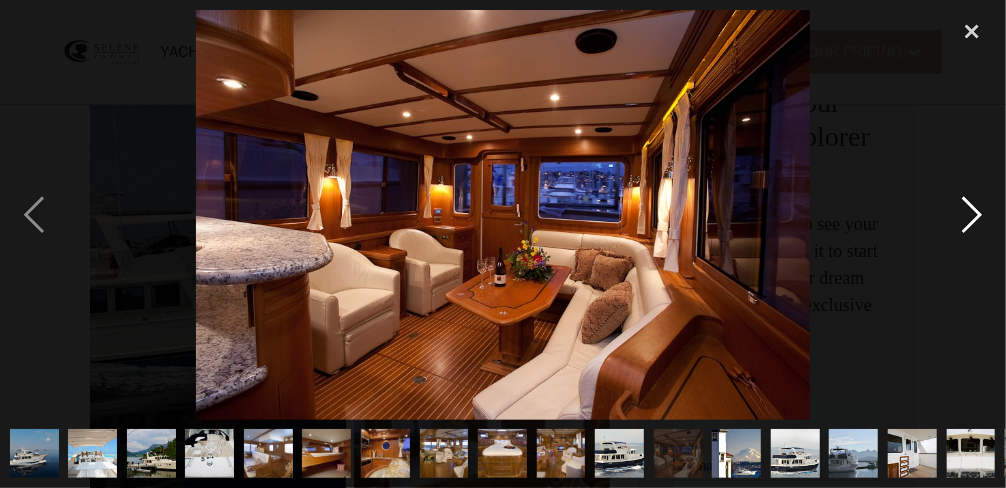 click at bounding box center [972, 215] 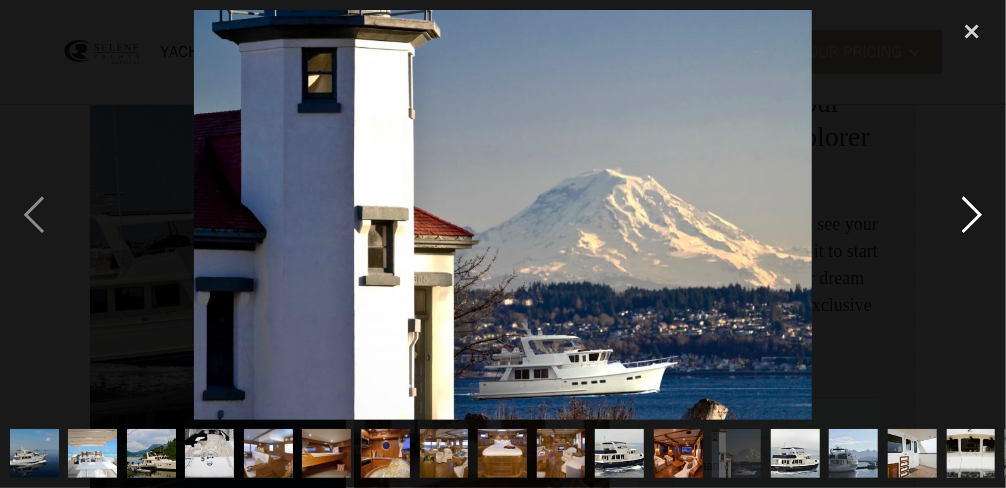 click at bounding box center (972, 215) 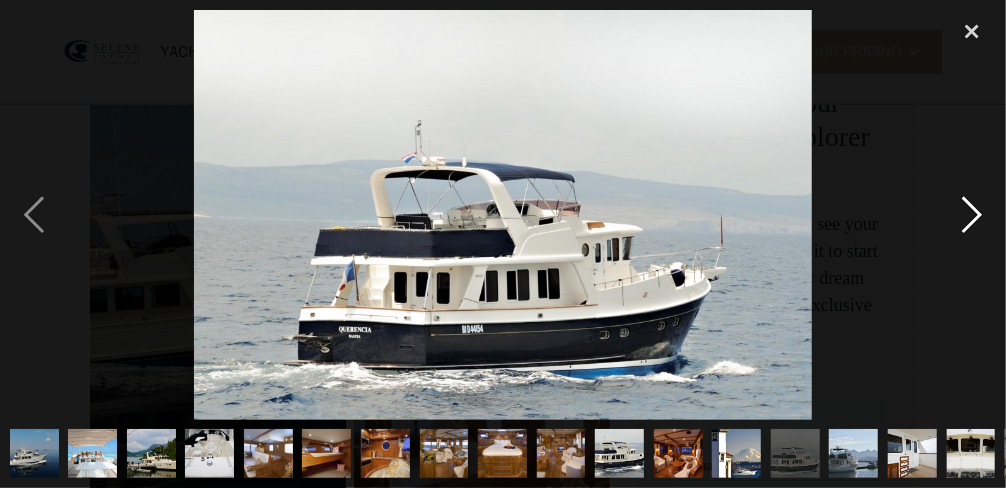click at bounding box center (972, 215) 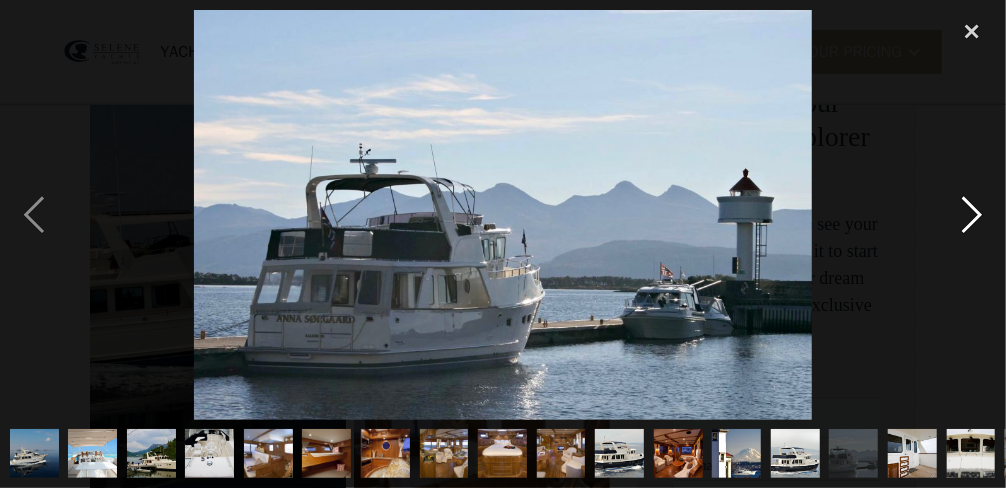 click at bounding box center (972, 215) 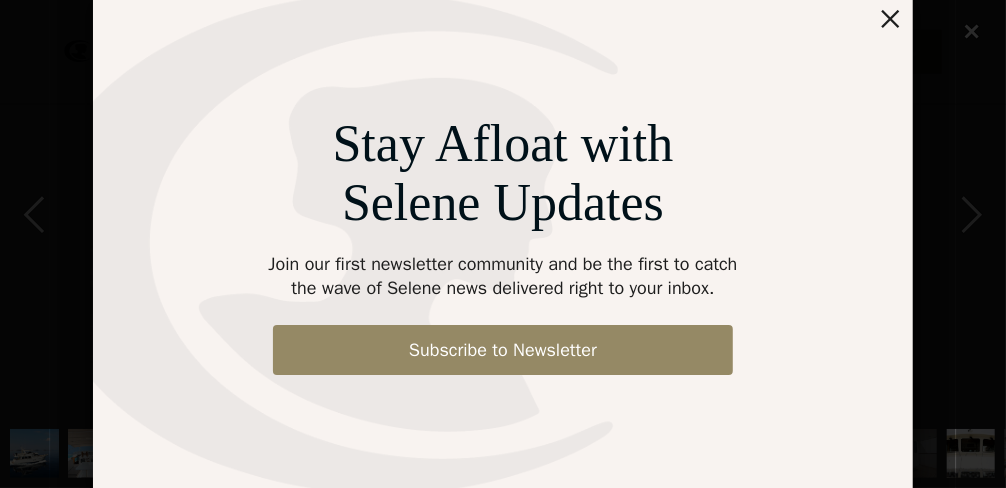 click on "Stay Afloat with Selene Updates
Join our first newsletter community and be the first to catch the wave of Selene news delivered right to your inbox.
Subscribe to Newsletter" at bounding box center [503, 244] 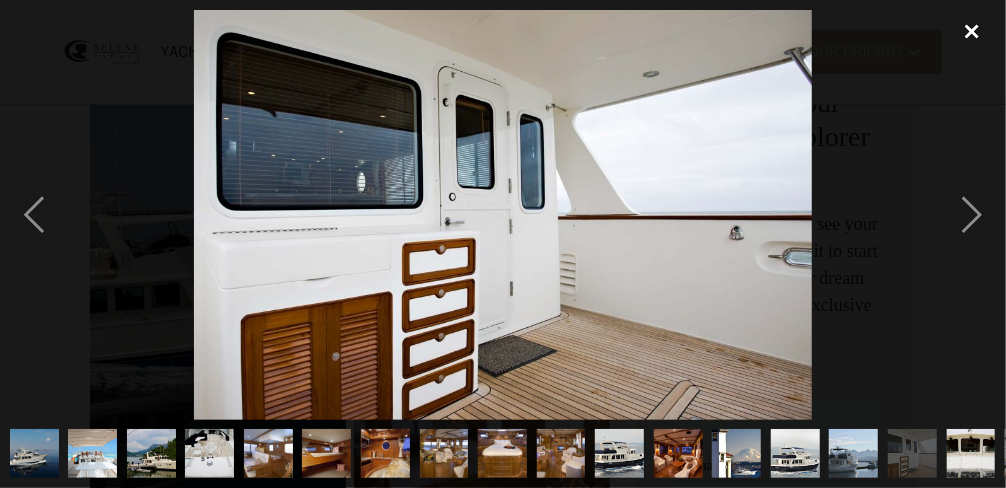click at bounding box center [972, 32] 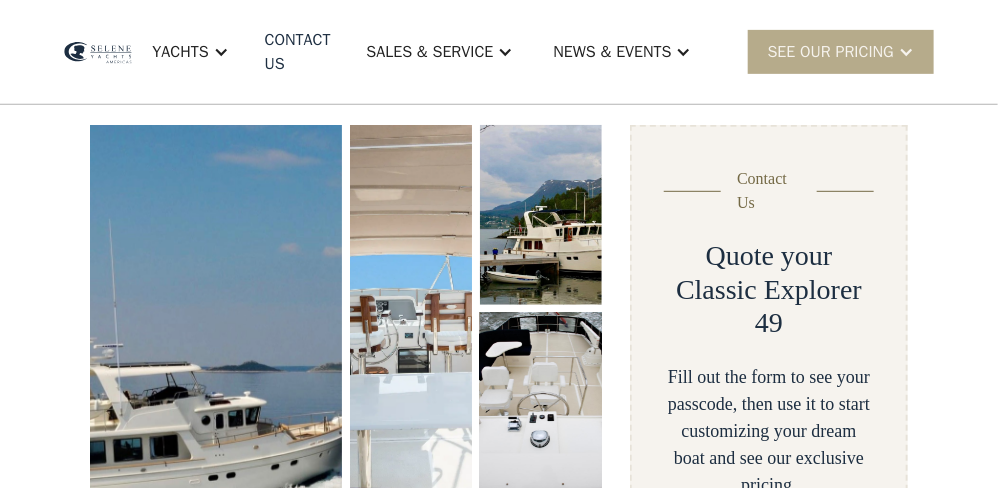 scroll, scrollTop: 263, scrollLeft: 0, axis: vertical 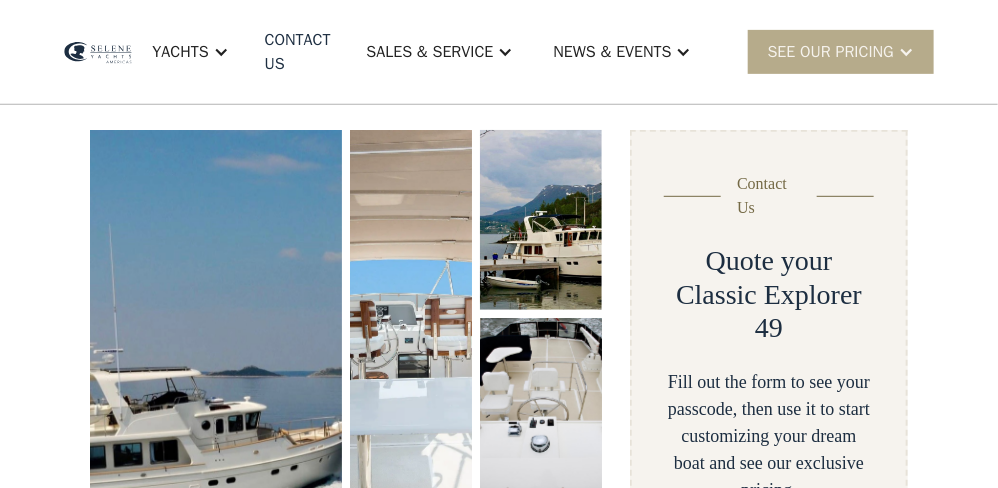 click at bounding box center (98, 53) 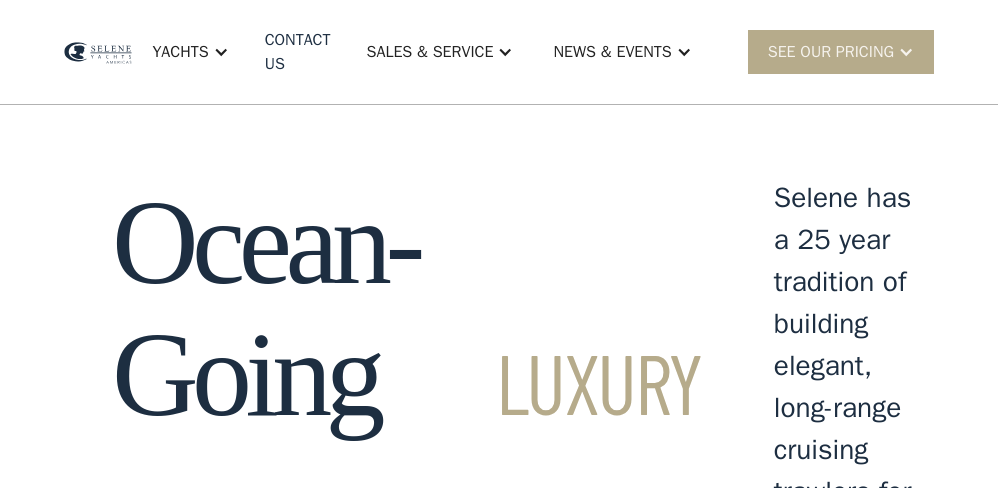 scroll, scrollTop: 0, scrollLeft: 0, axis: both 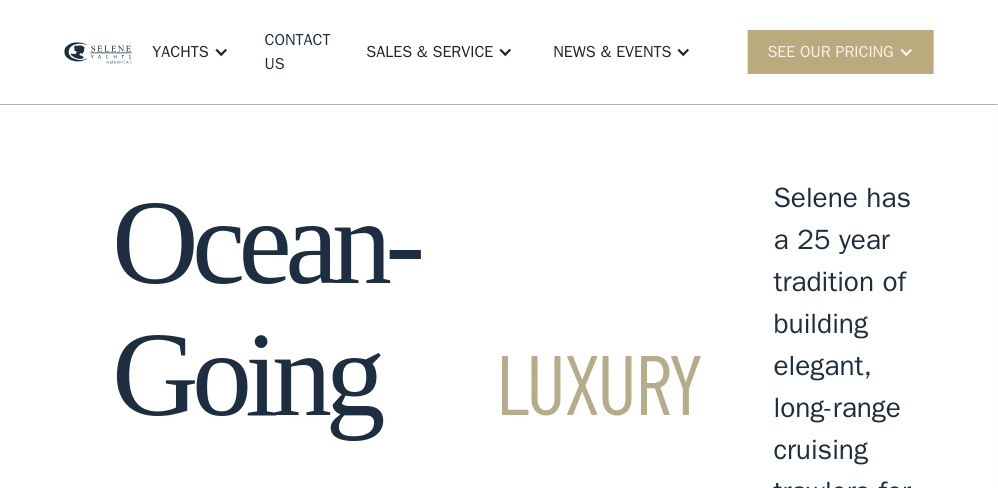 click on "SEE Our Pricing" at bounding box center (831, 52) 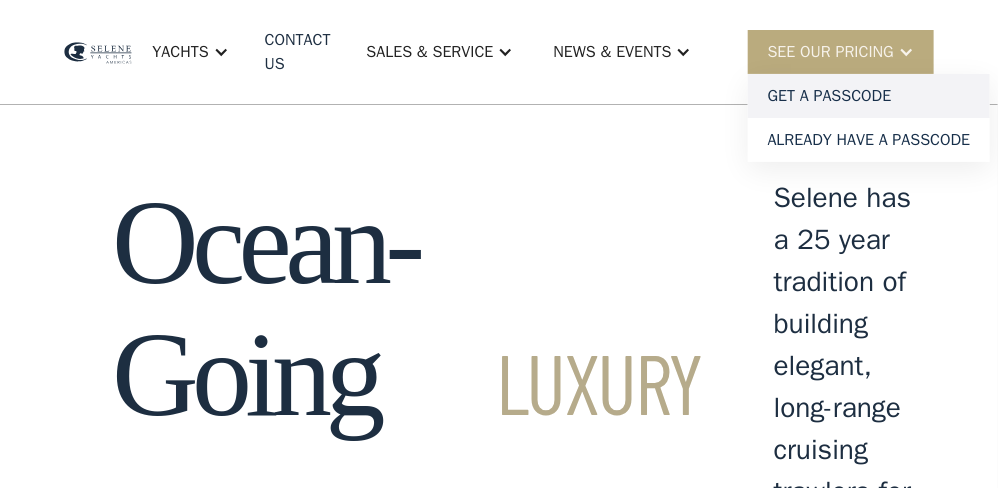 click on "Get a PASSCODE" at bounding box center (869, 96) 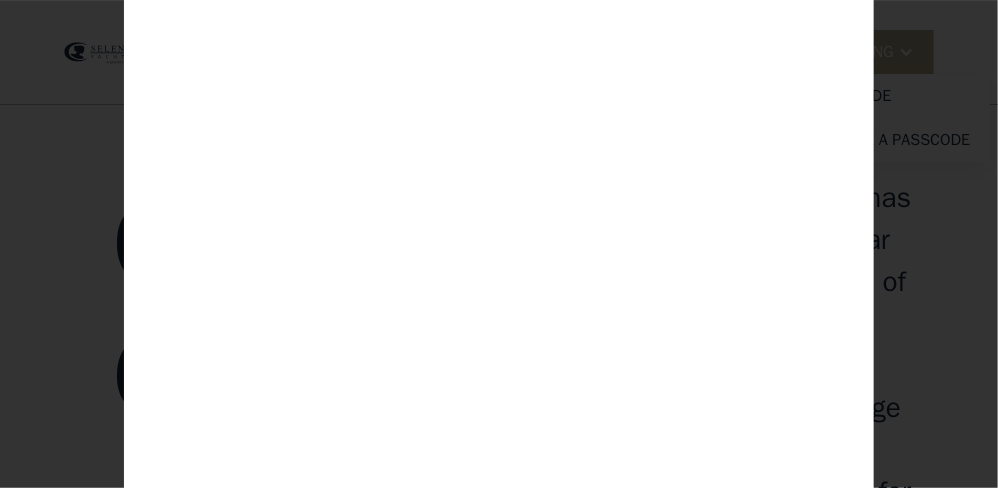 scroll, scrollTop: 5, scrollLeft: 0, axis: vertical 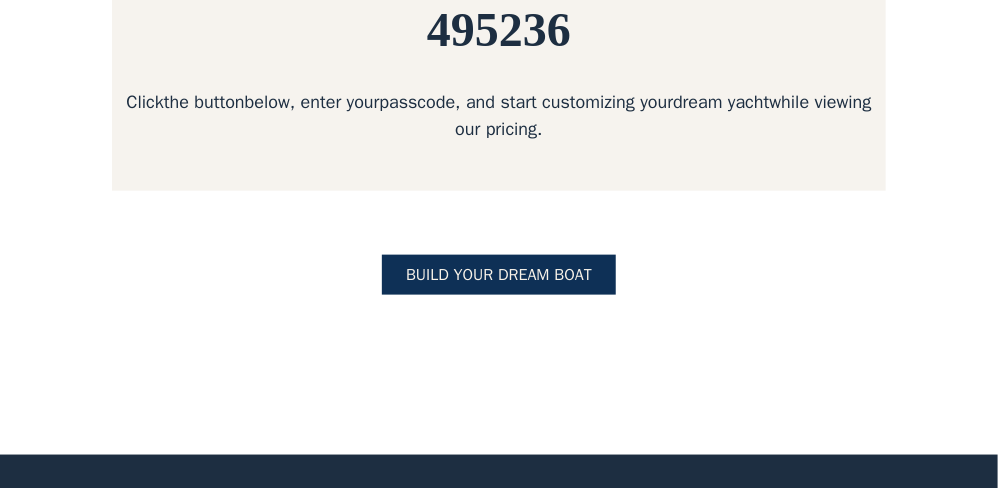 click on "BUILD yOUR dream boat" at bounding box center [499, 275] 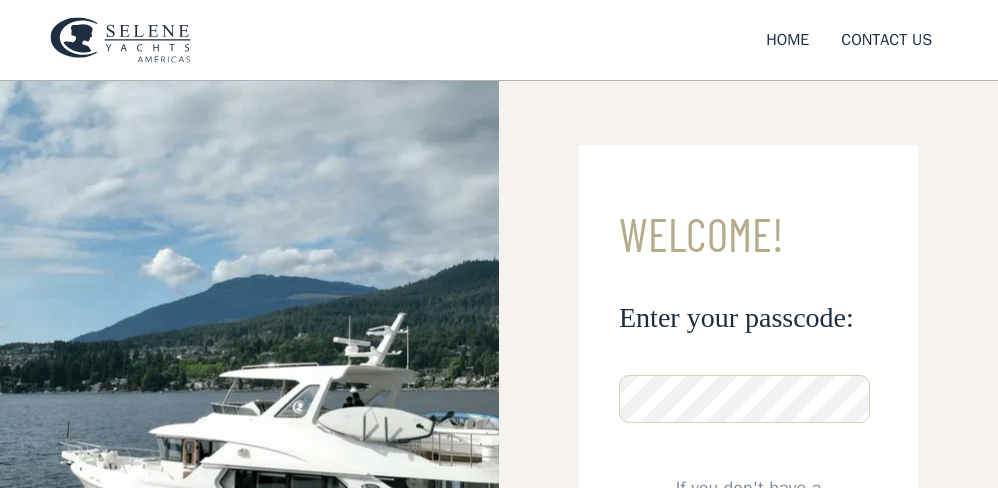 scroll, scrollTop: 0, scrollLeft: 0, axis: both 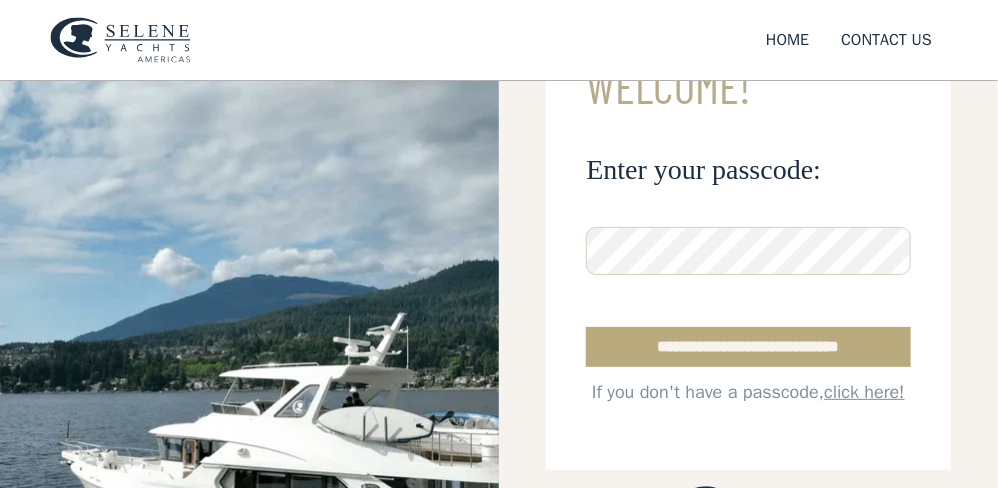 click on "**********" at bounding box center (748, 347) 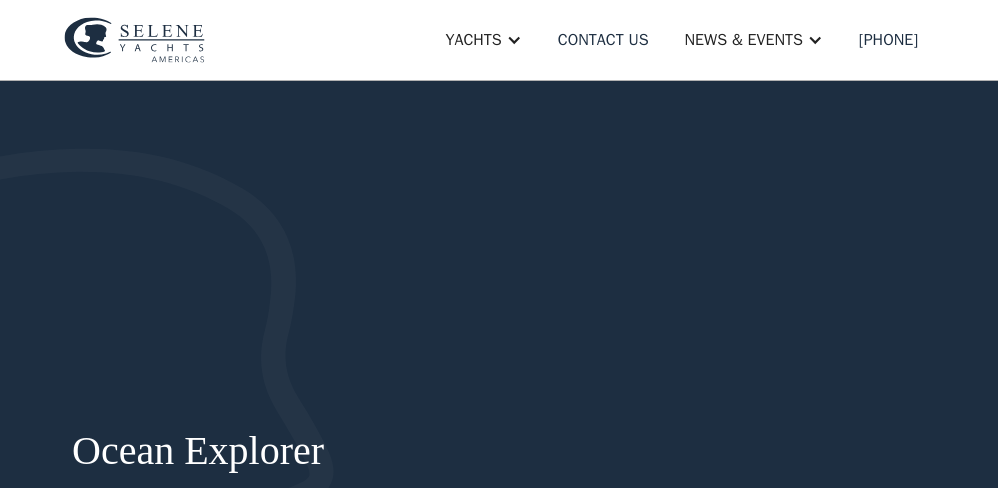 scroll, scrollTop: 0, scrollLeft: 0, axis: both 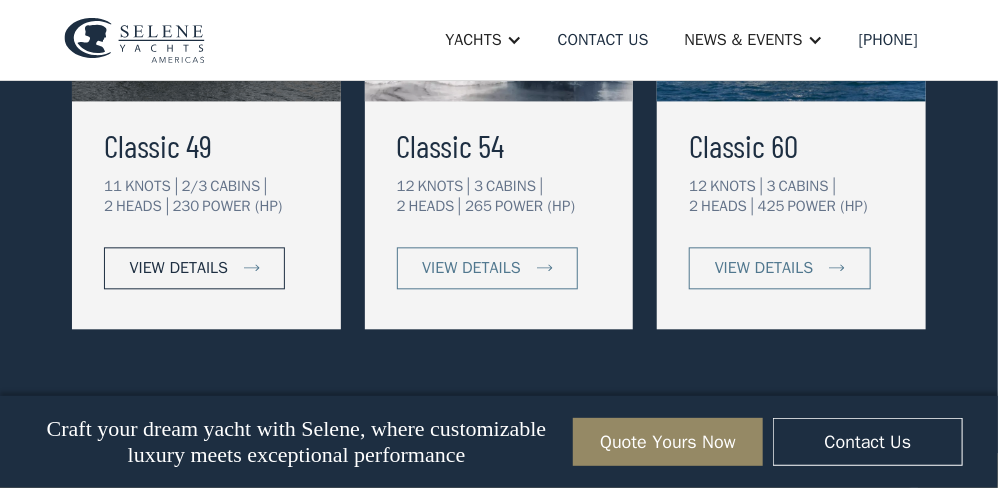 click on "view details" at bounding box center (179, 268) 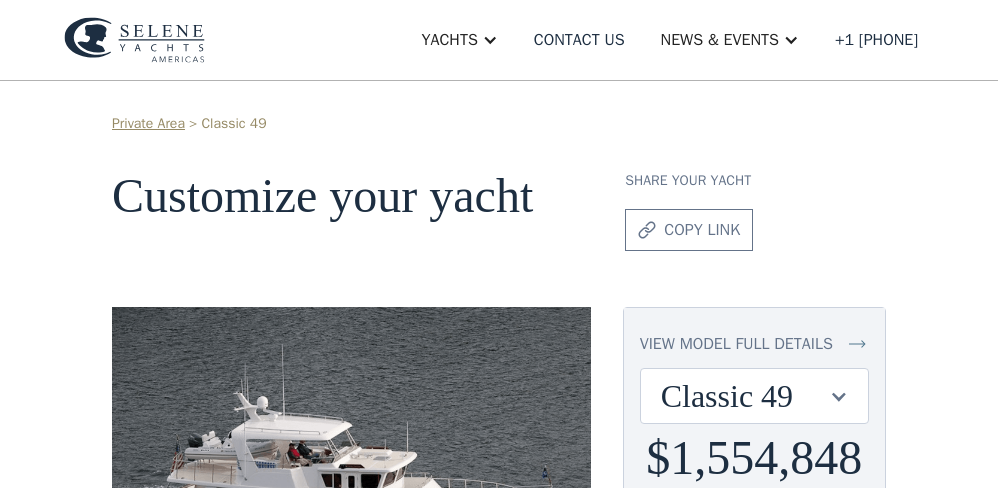 scroll, scrollTop: 0, scrollLeft: 0, axis: both 